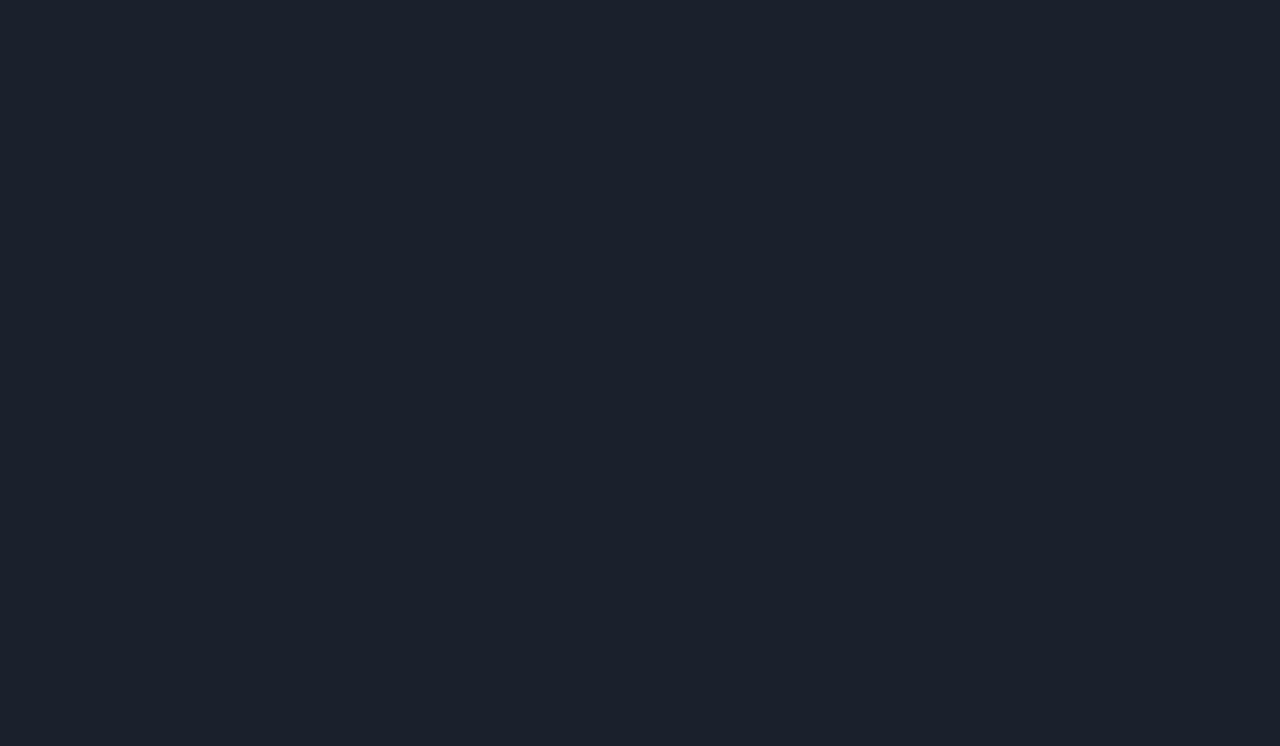 scroll, scrollTop: 0, scrollLeft: 0, axis: both 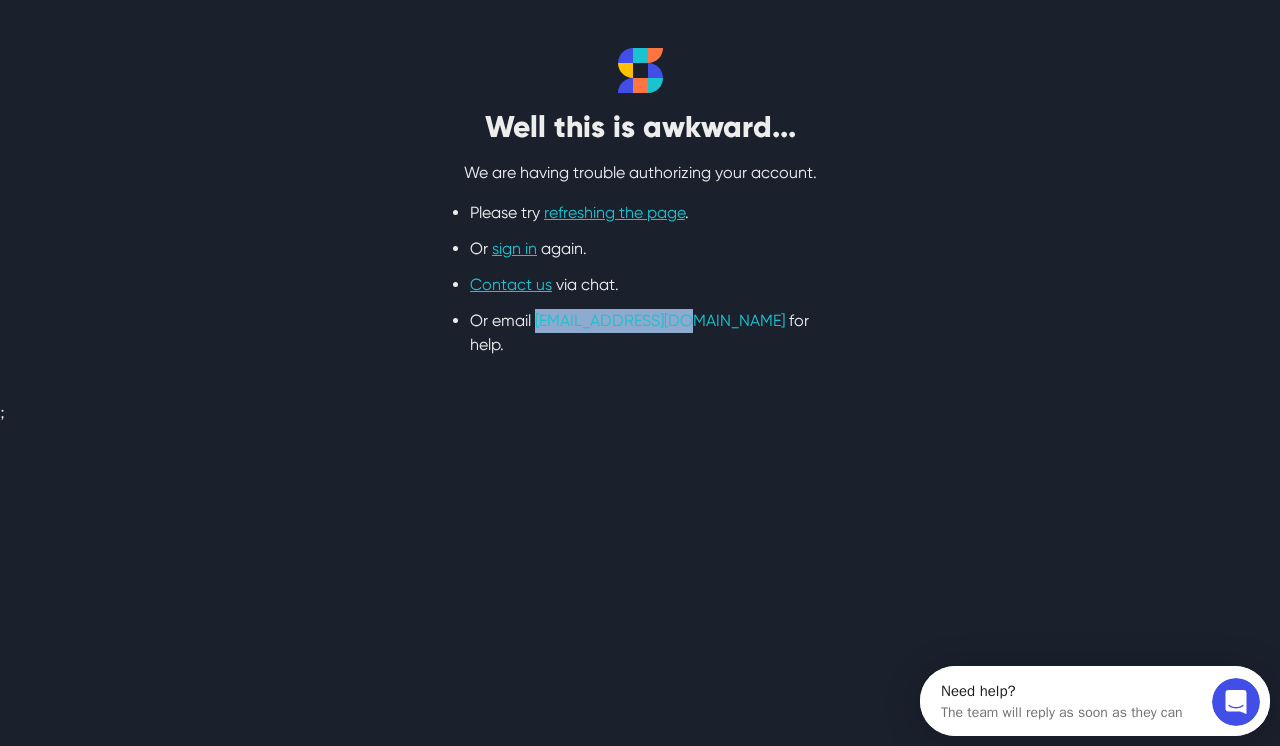 drag, startPoint x: 690, startPoint y: 318, endPoint x: 536, endPoint y: 322, distance: 154.05194 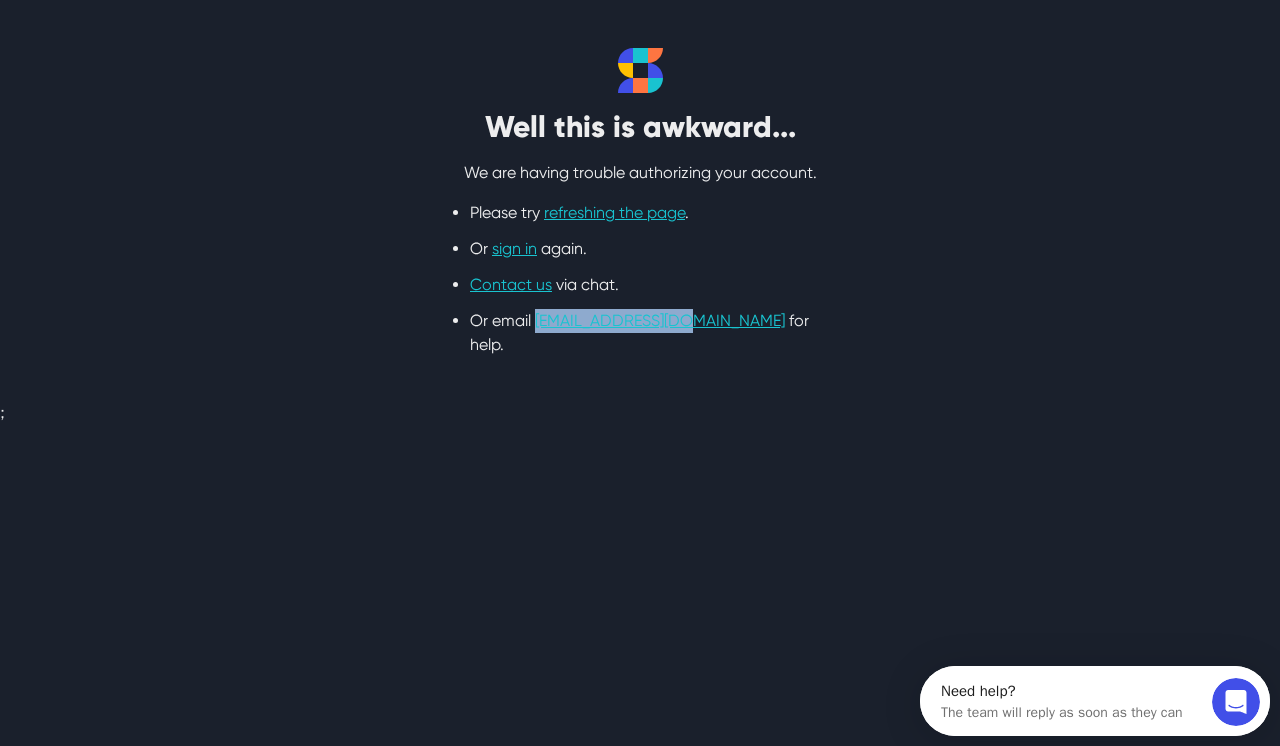copy on "help@salesroom.com" 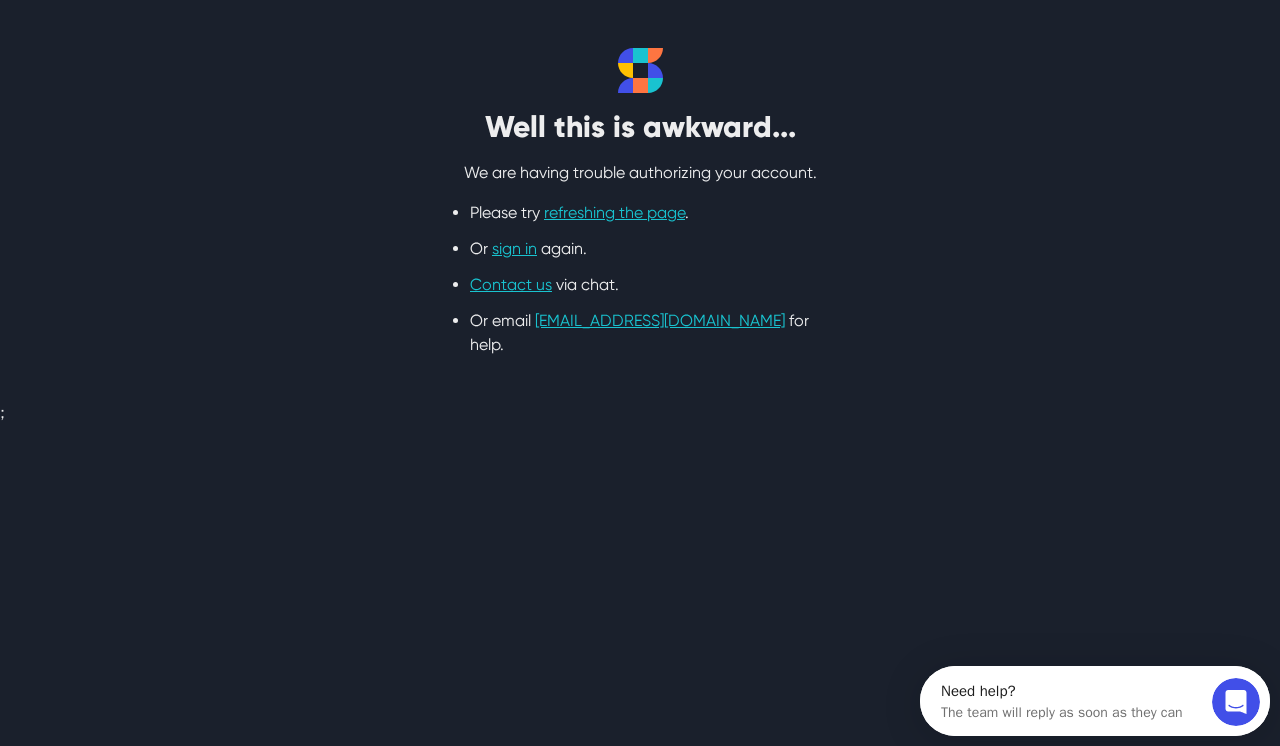 click on "Well this is awkward... We are having trouble authorizing your account. Please try   refreshing the page . Or   sign in   again. Contact us   via chat. Or email   help@salesroom.com   for help.
About cookies on this site ❮ ❯ Categories Cookie declaration Cookies used on the site are categorized and below you can read about each category and allow or deny some or all of them. When categories than have been previously allowed are disabled, all cookies assigned to that category will be removed from your browser.
Additionally you can see a list of cookies assigned to each category and detailed information in the cookie declaration. Learn more Allow all cookies Deny all  Necessary cookies Some cookies are required to provide core functionality. The website won't function properly without these cookies and they are enabled by default and cannot be disabled. CookieHub CookieHub is a Consent Management Platform (CMP) which allows users to control storage and processing of personal information. Privacy Policy " at bounding box center (640, 210) 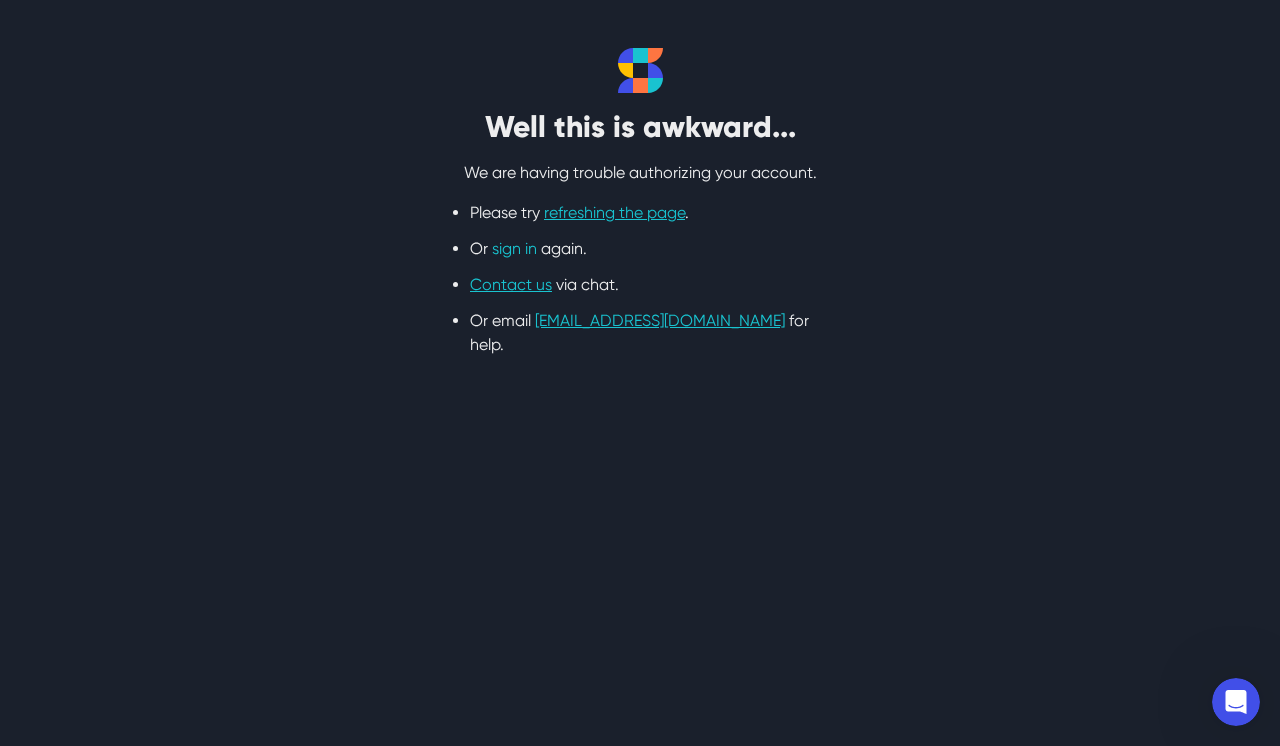 click on "sign in" at bounding box center [514, 248] 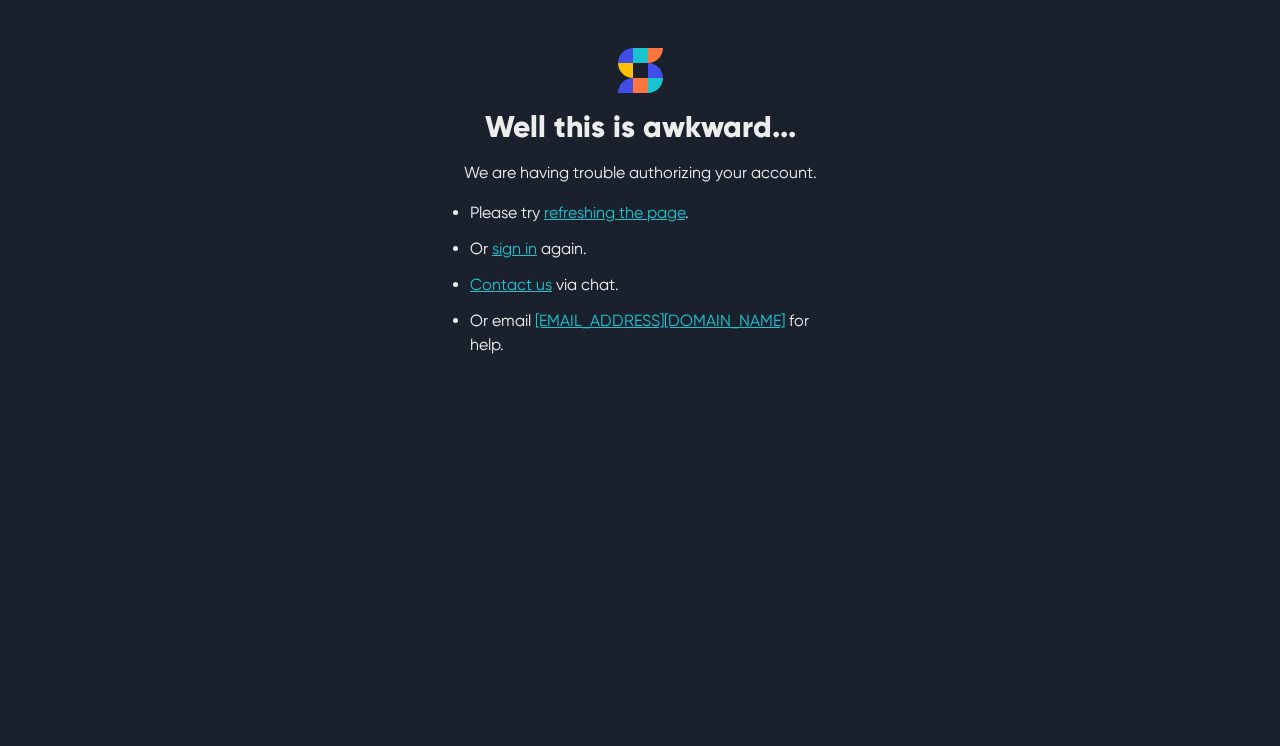 scroll, scrollTop: 0, scrollLeft: 0, axis: both 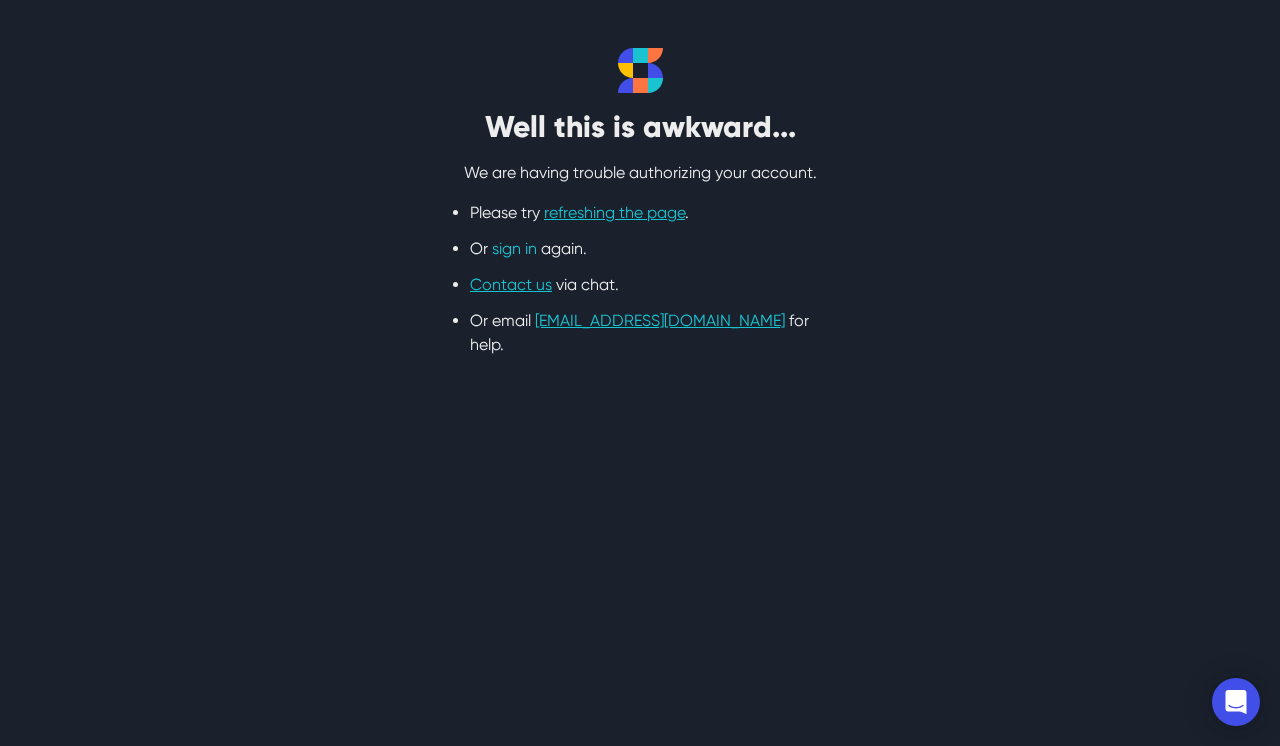 click on "sign in" at bounding box center [514, 248] 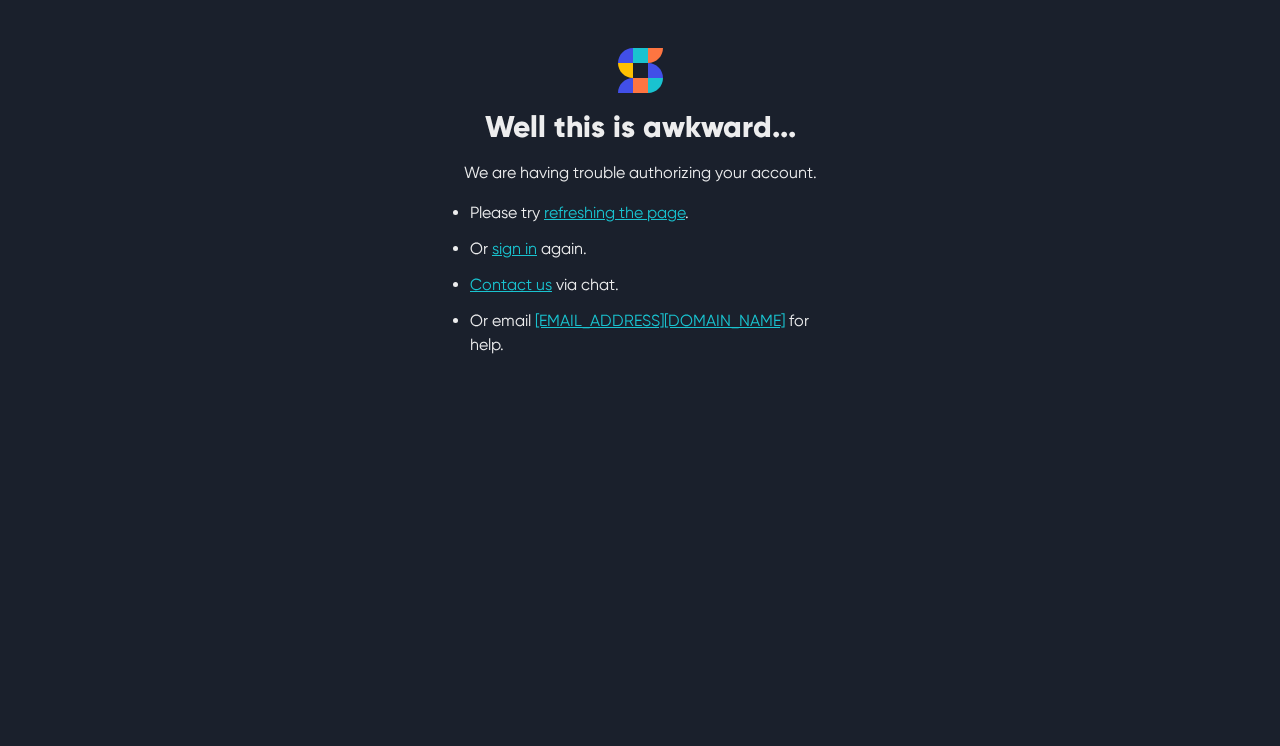 scroll, scrollTop: 0, scrollLeft: 0, axis: both 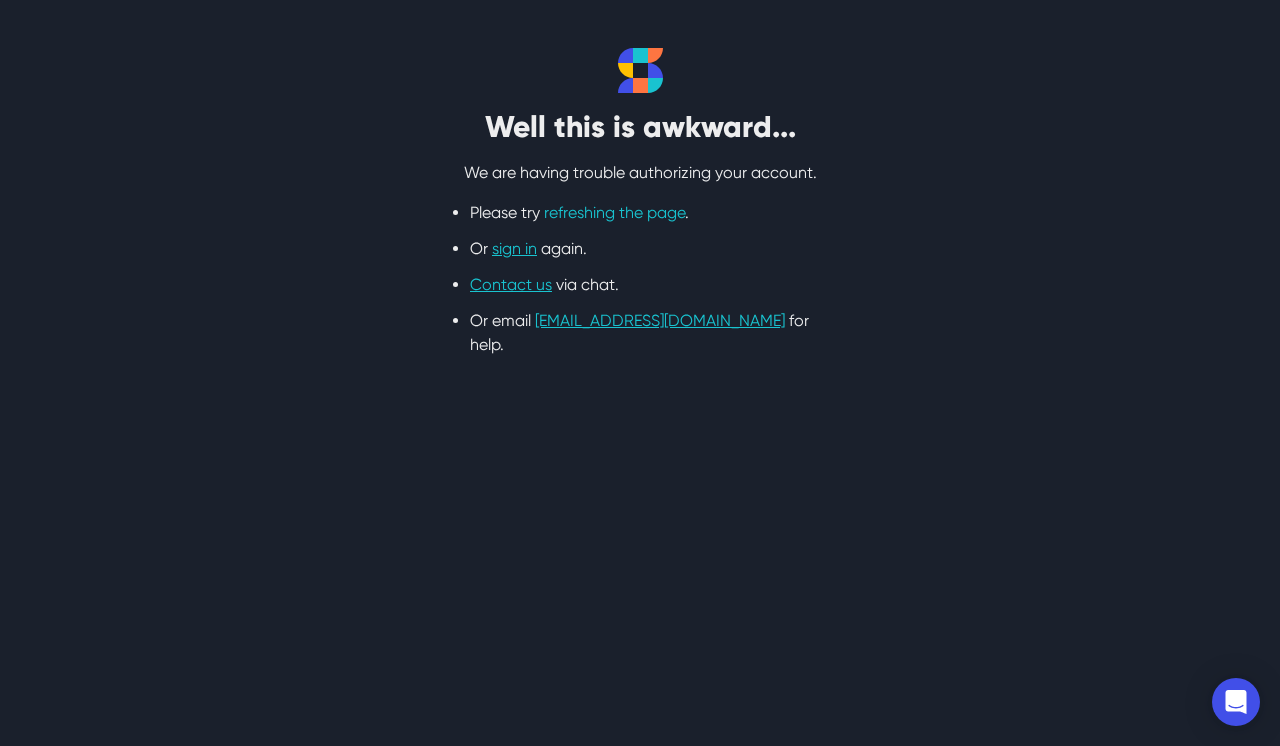 click on "refreshing the page" at bounding box center [614, 212] 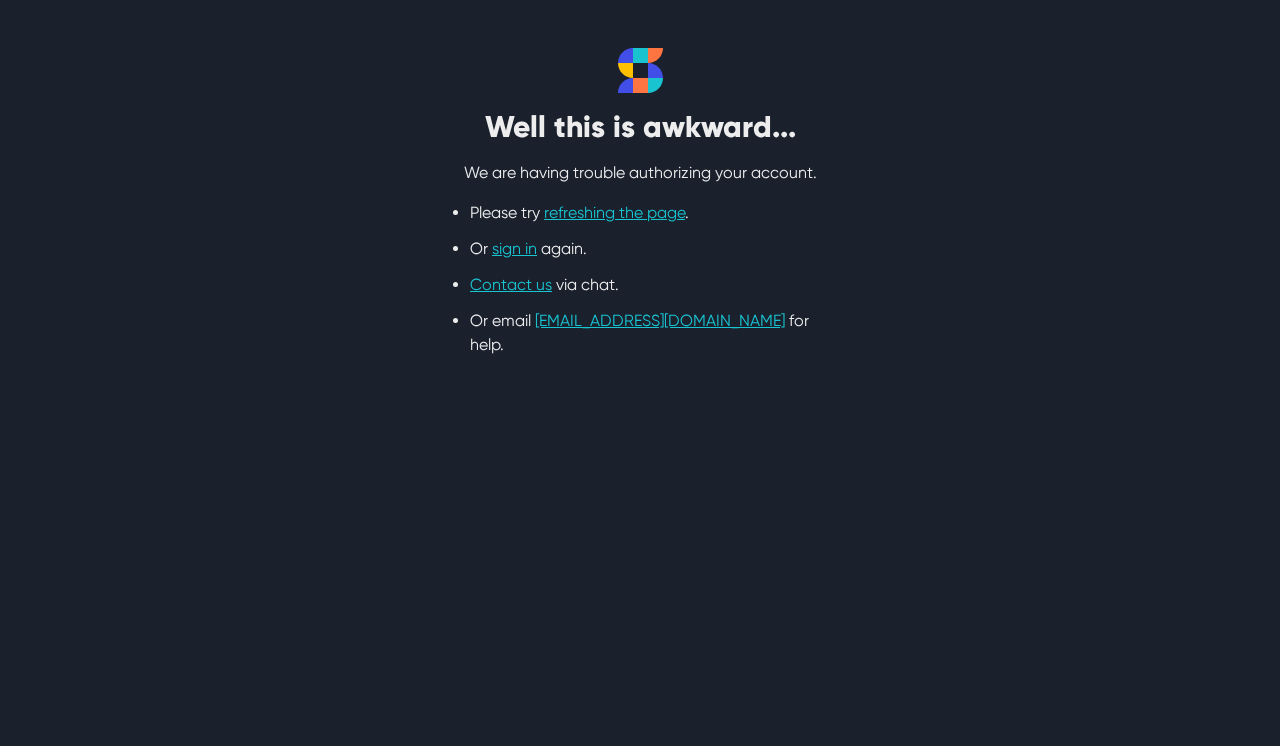 scroll, scrollTop: 0, scrollLeft: 0, axis: both 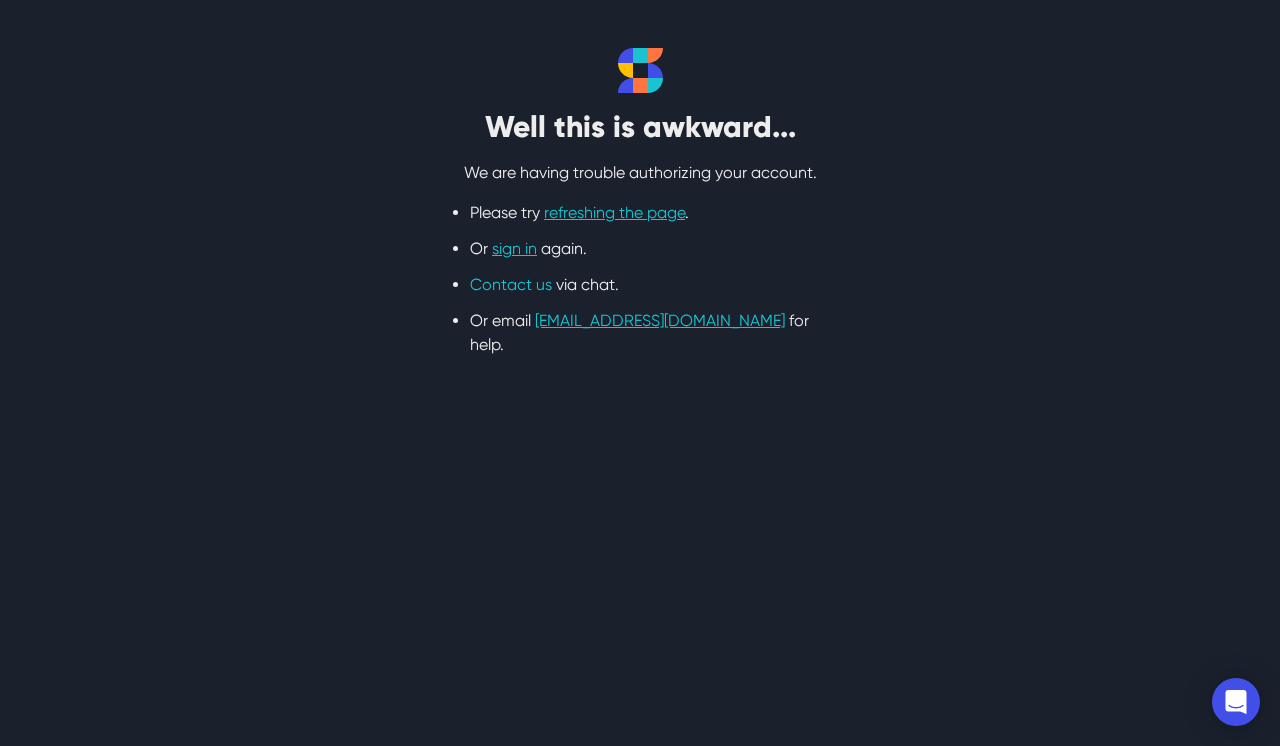 click on "Contact us" at bounding box center (511, 284) 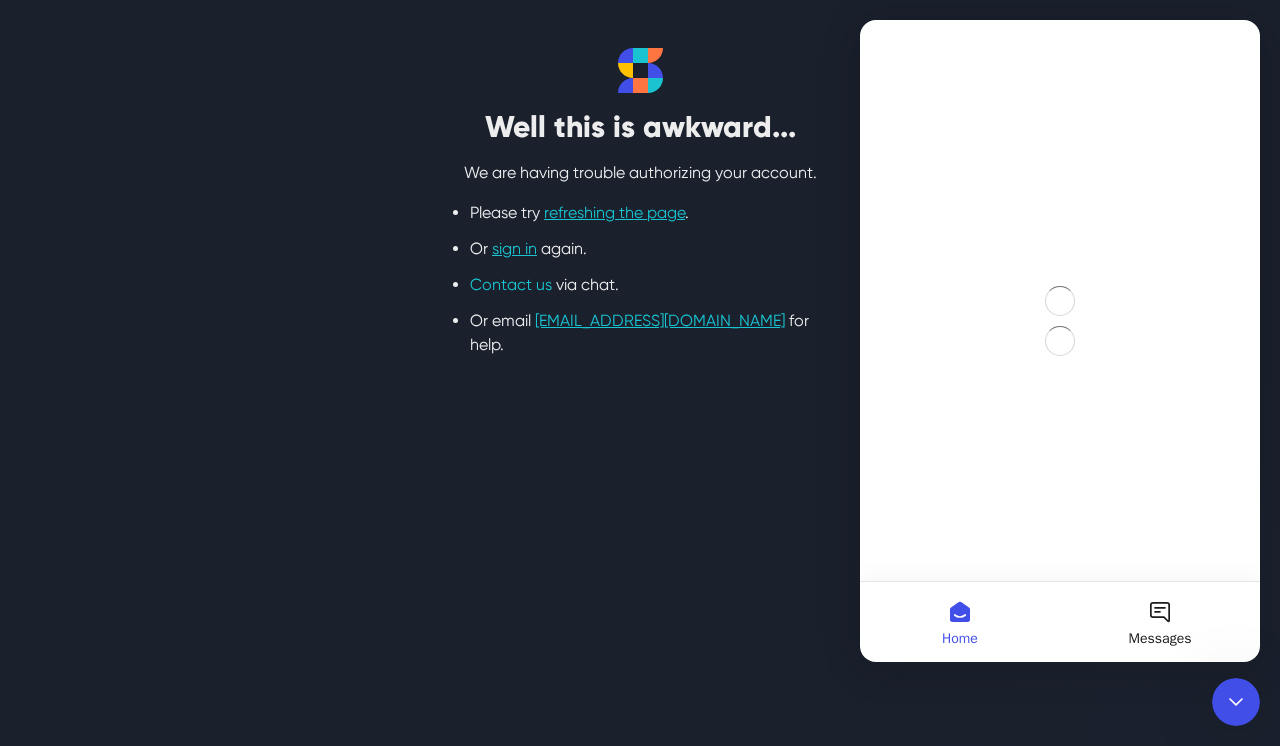 scroll, scrollTop: 0, scrollLeft: 0, axis: both 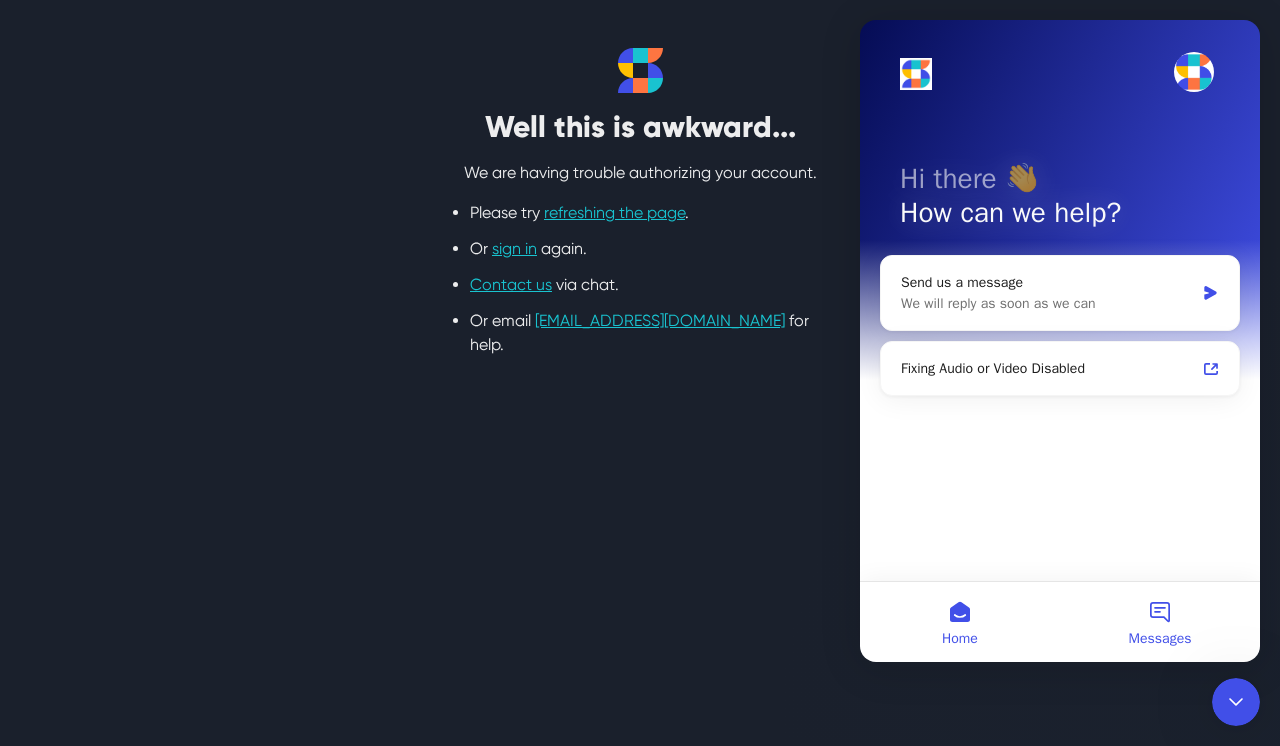 click on "Messages" at bounding box center [1160, 622] 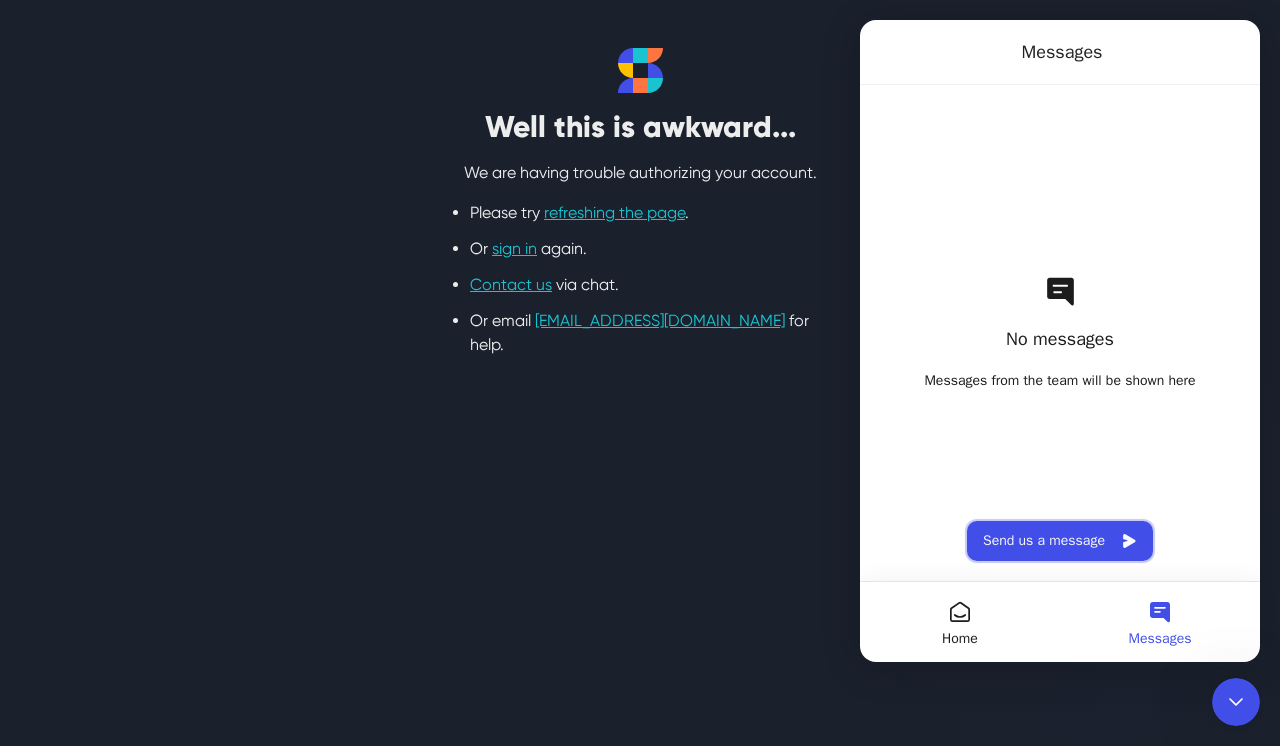 click on "Send us a message" at bounding box center [1060, 541] 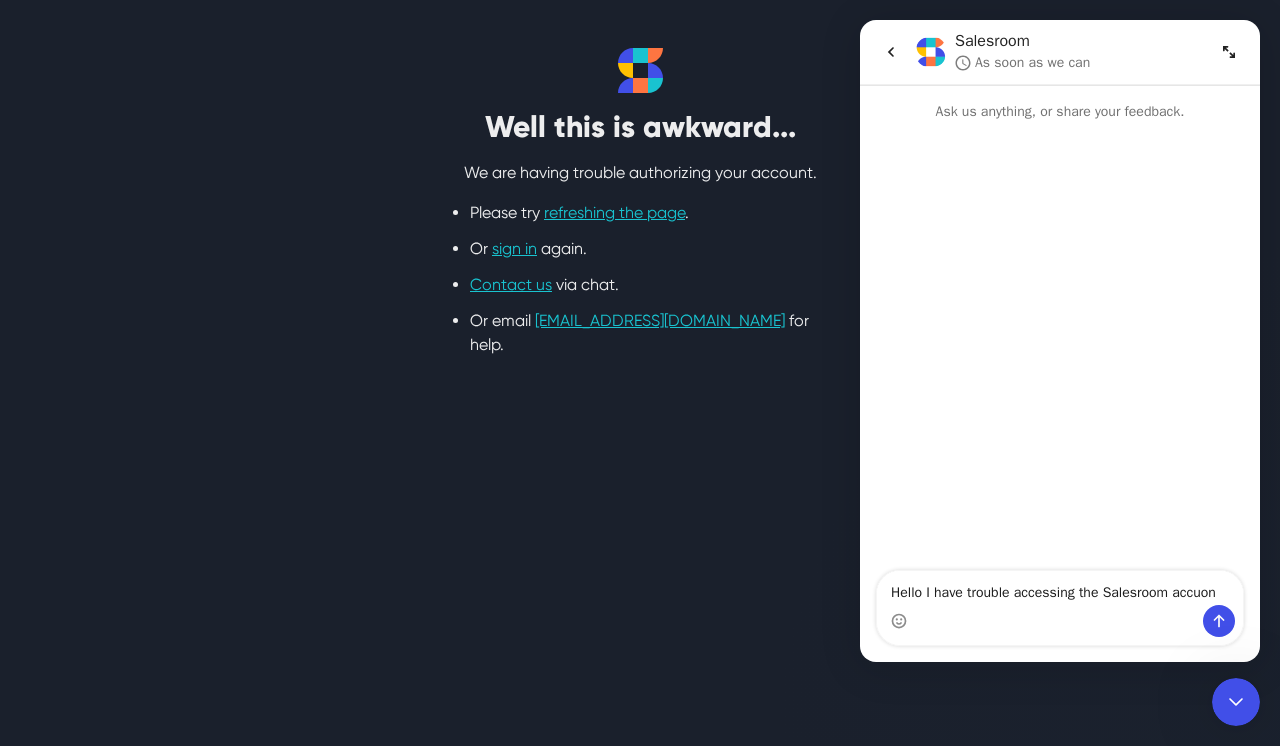 scroll, scrollTop: 0, scrollLeft: 0, axis: both 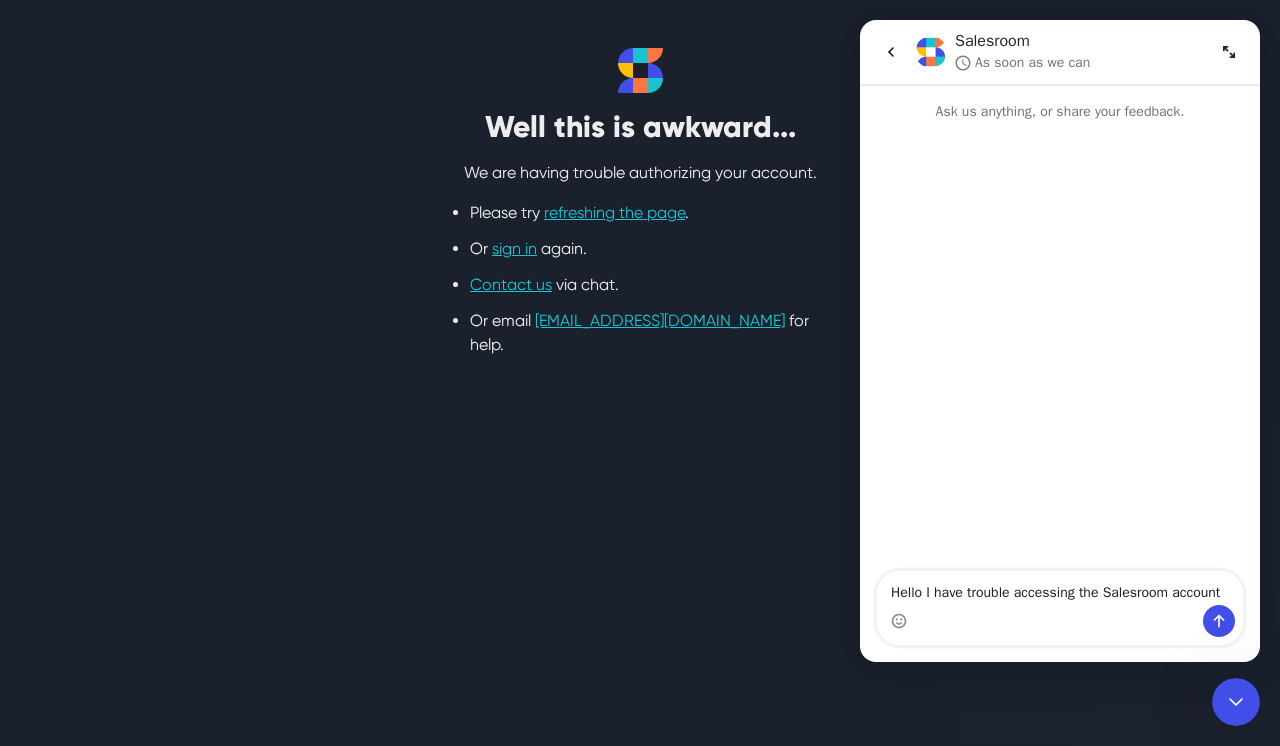 type on "Hello I have trouble accessing the Salesroom account" 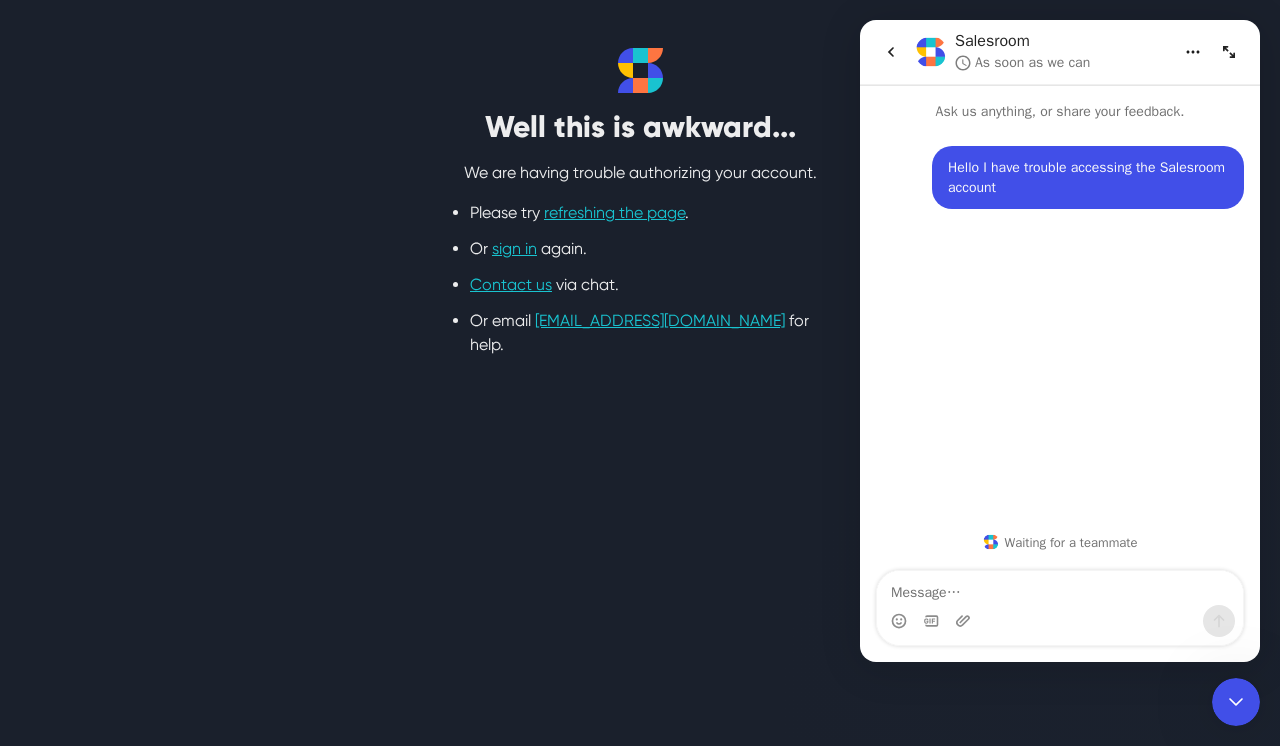 type on "[EMAIL_ADDRESS][DOMAIN_NAME]" 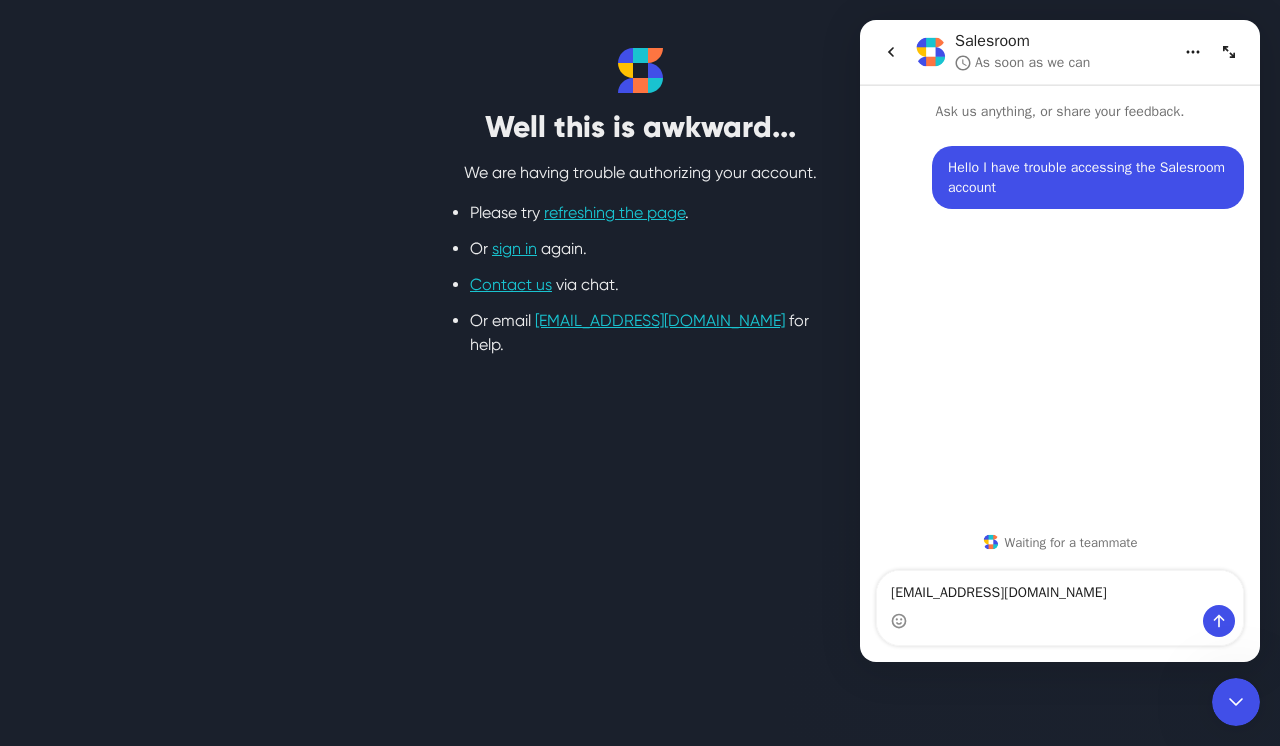 type 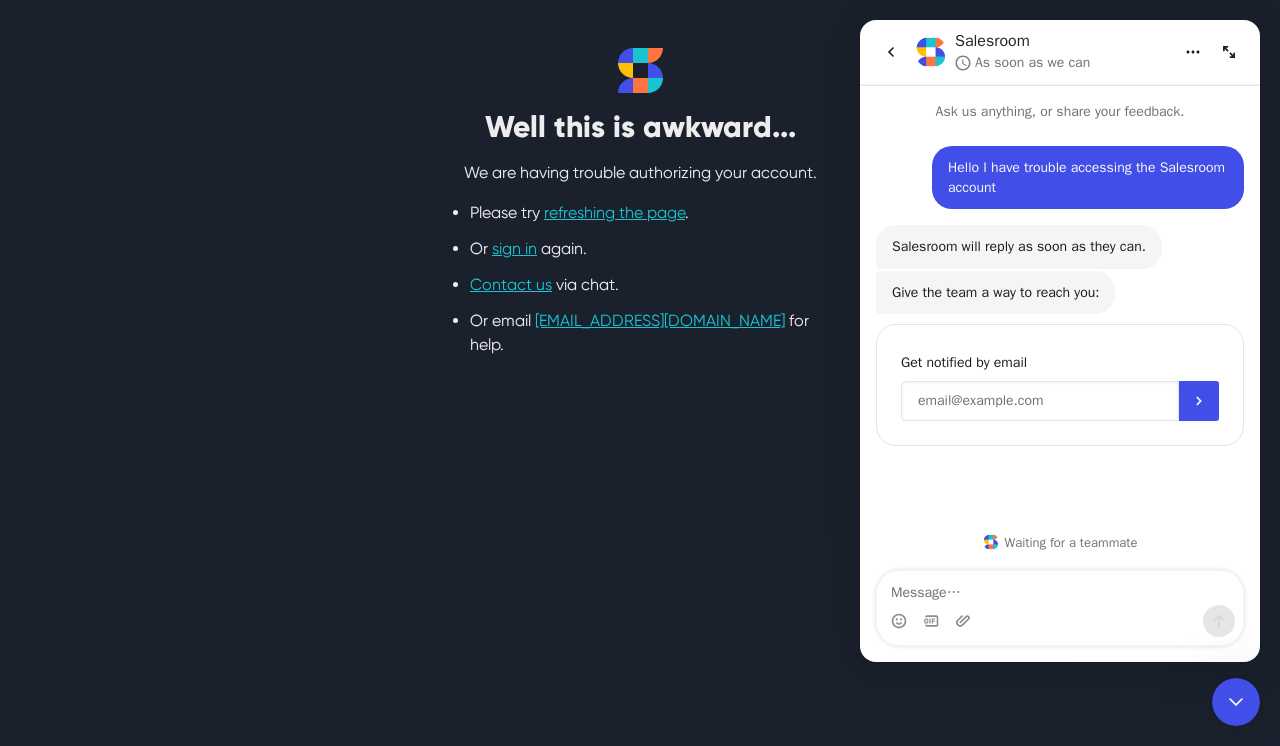 drag, startPoint x: 927, startPoint y: 399, endPoint x: 916, endPoint y: 393, distance: 12.529964 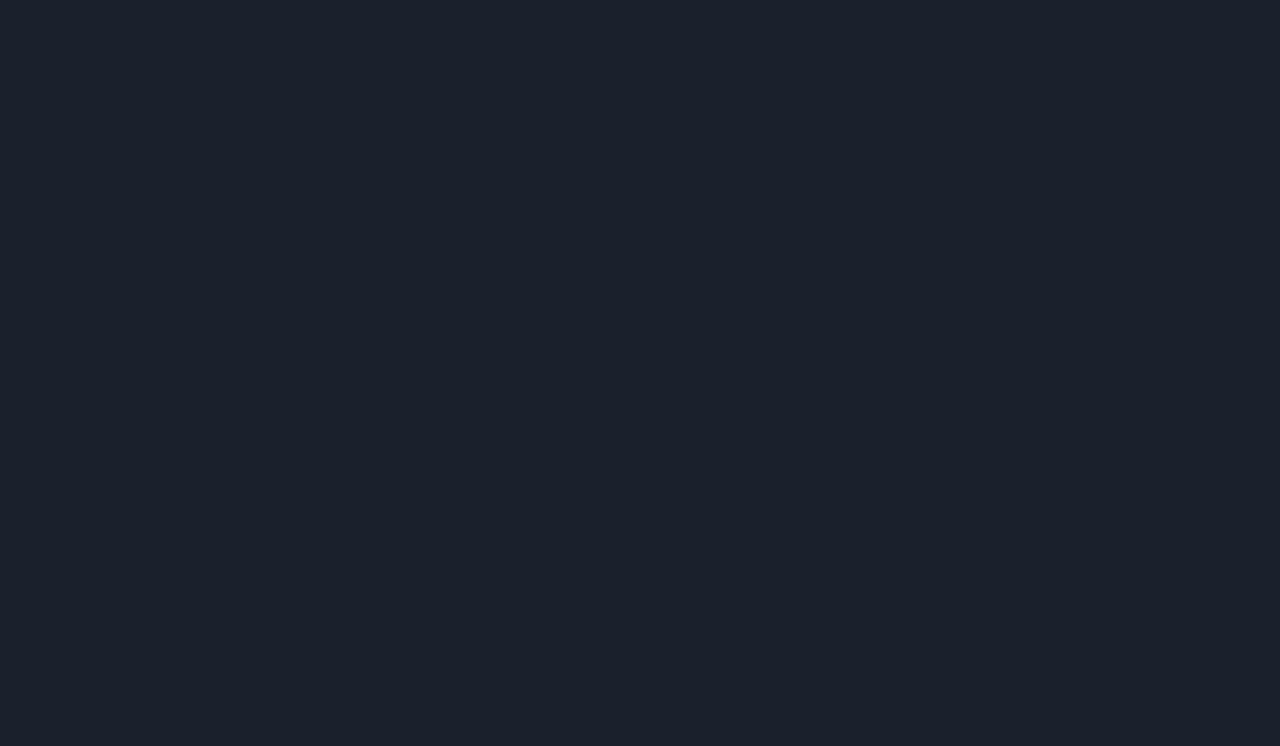 scroll, scrollTop: 0, scrollLeft: 0, axis: both 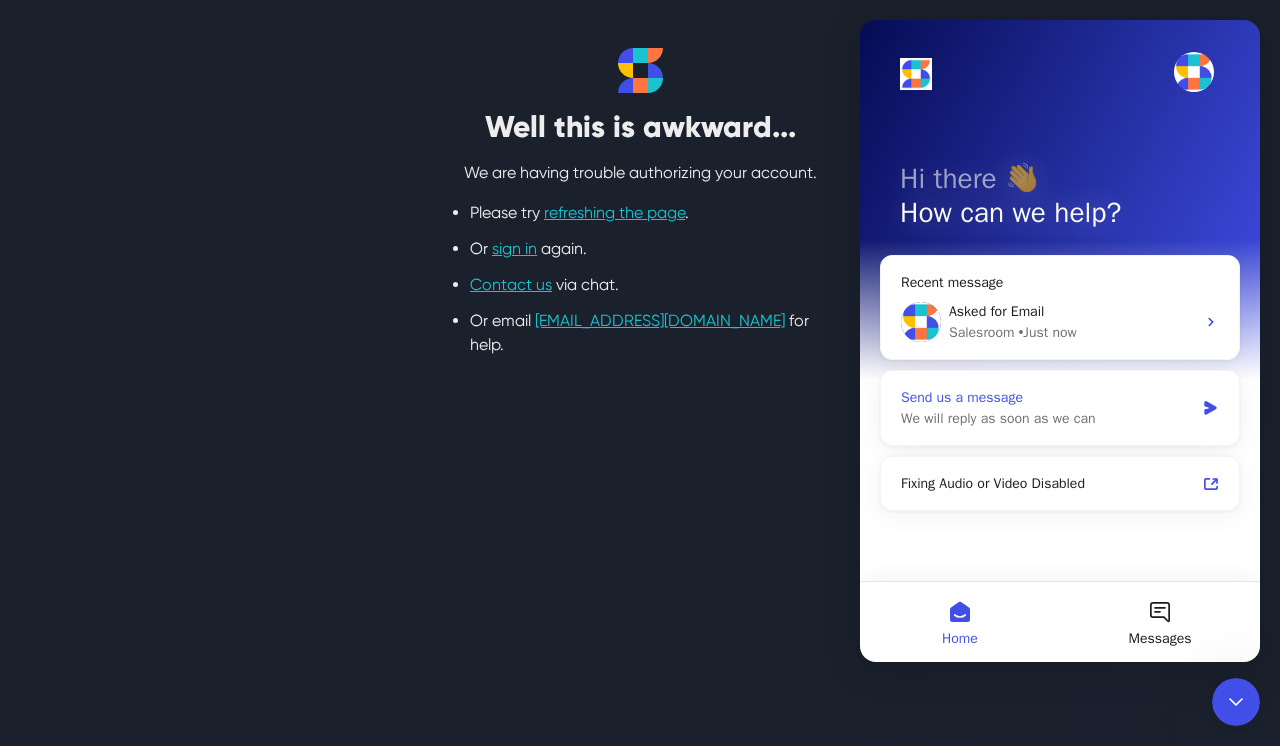 click on "We will reply as soon as we can" at bounding box center [1047, 418] 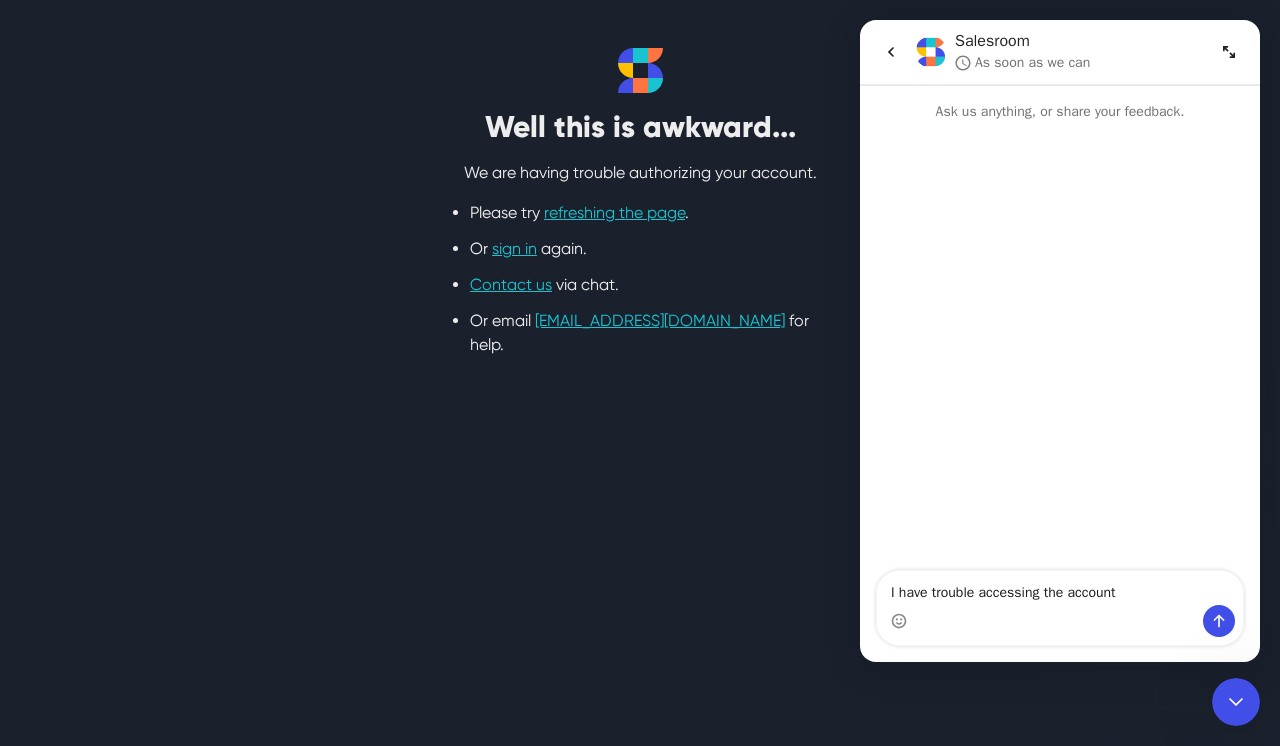 type on "I have trouble accessing the account" 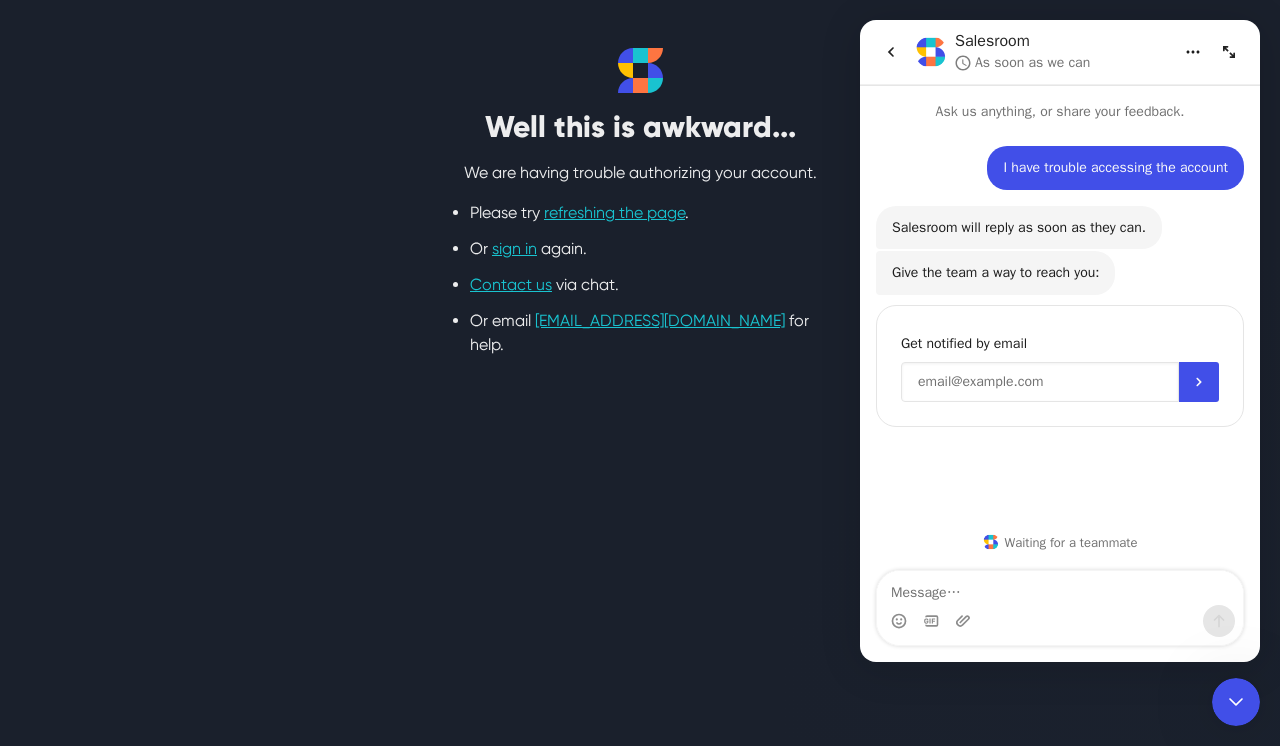 click at bounding box center [1040, 382] 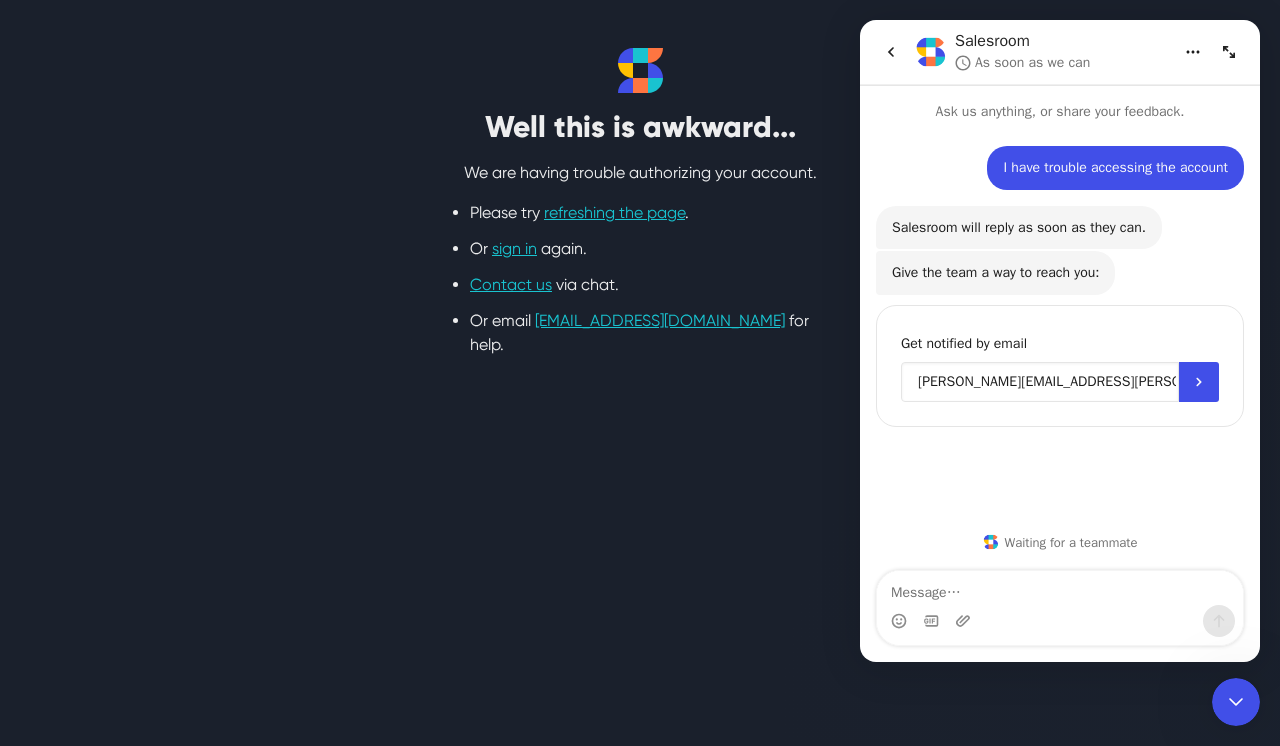 type on "[PERSON_NAME][EMAIL_ADDRESS][PERSON_NAME][DOMAIN_NAME]" 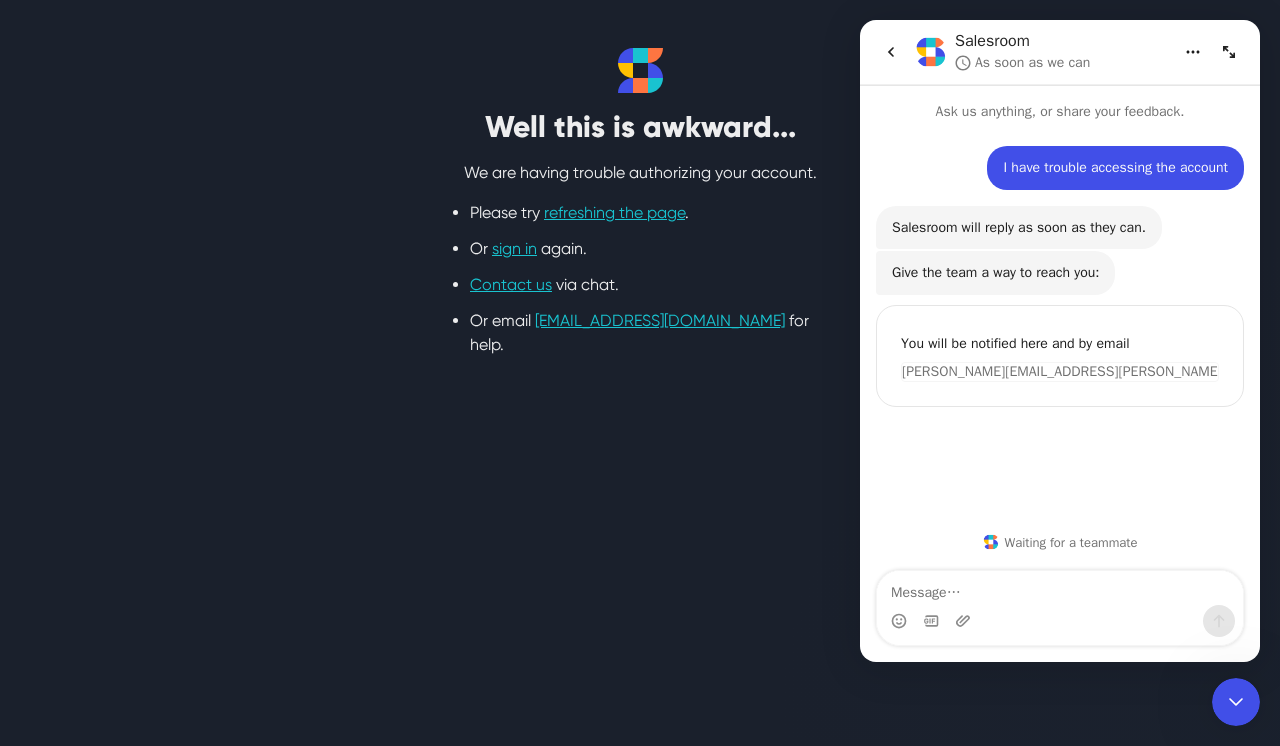 scroll, scrollTop: 0, scrollLeft: 0, axis: both 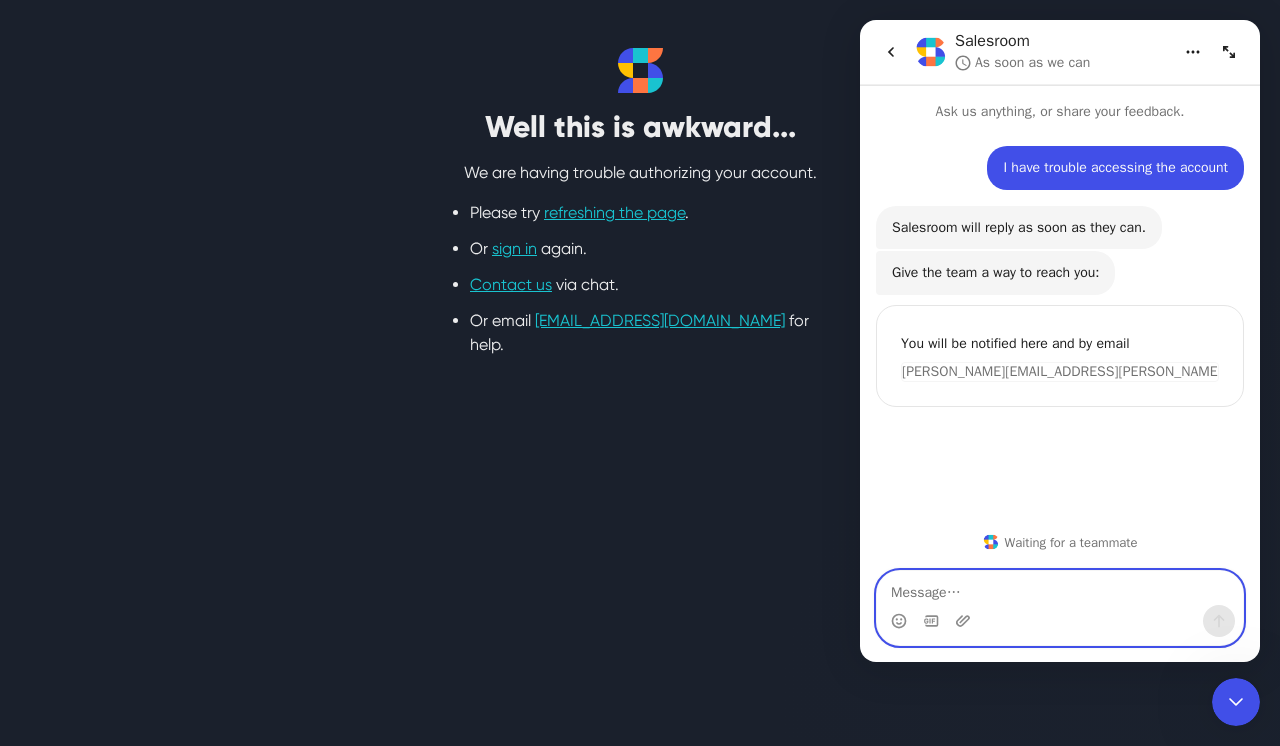 click at bounding box center (1060, 588) 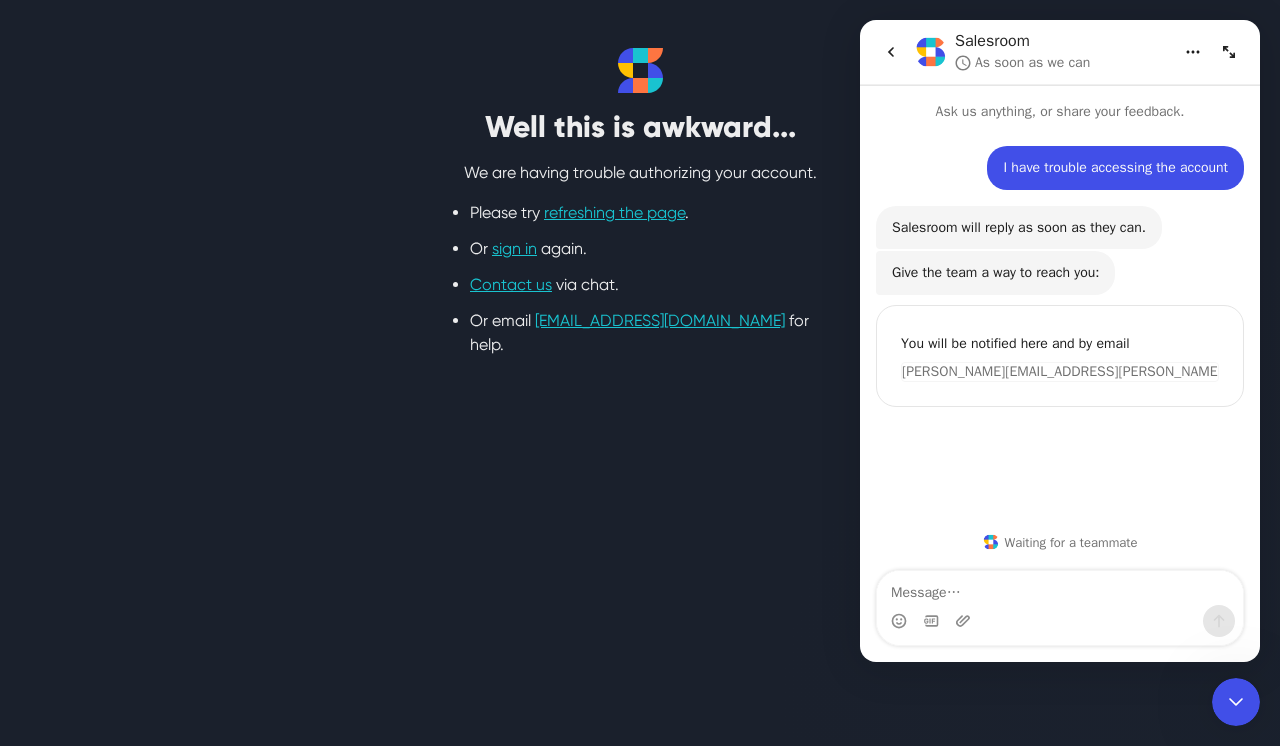 click on "Waiting for a teammate" at bounding box center [1060, 542] 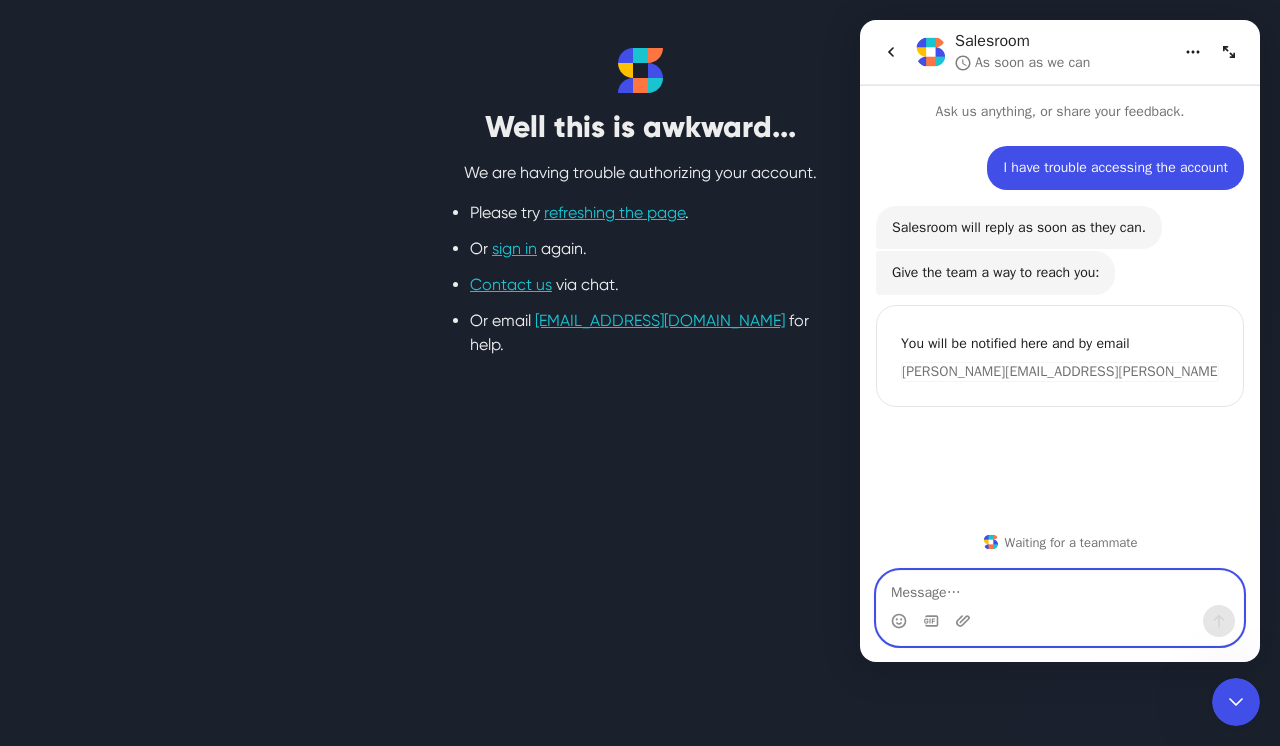 click at bounding box center (1060, 588) 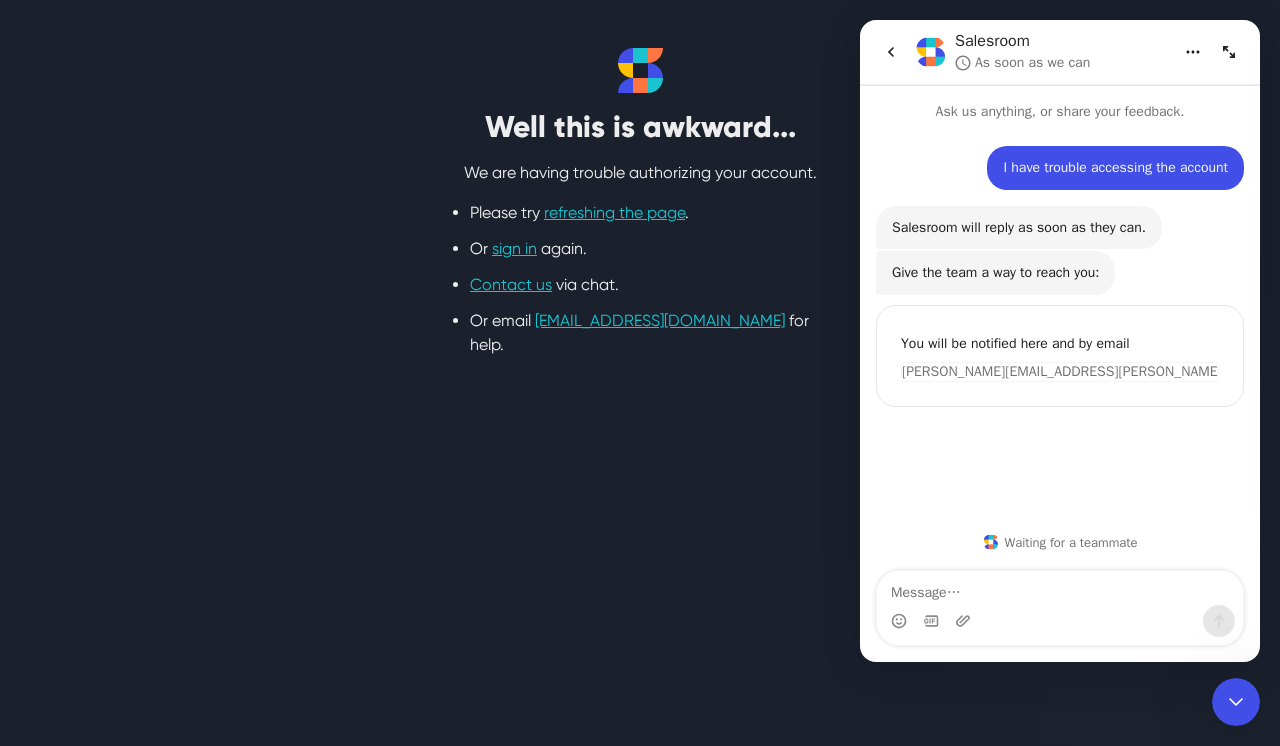 click on "Waiting for a teammate" at bounding box center [1060, 542] 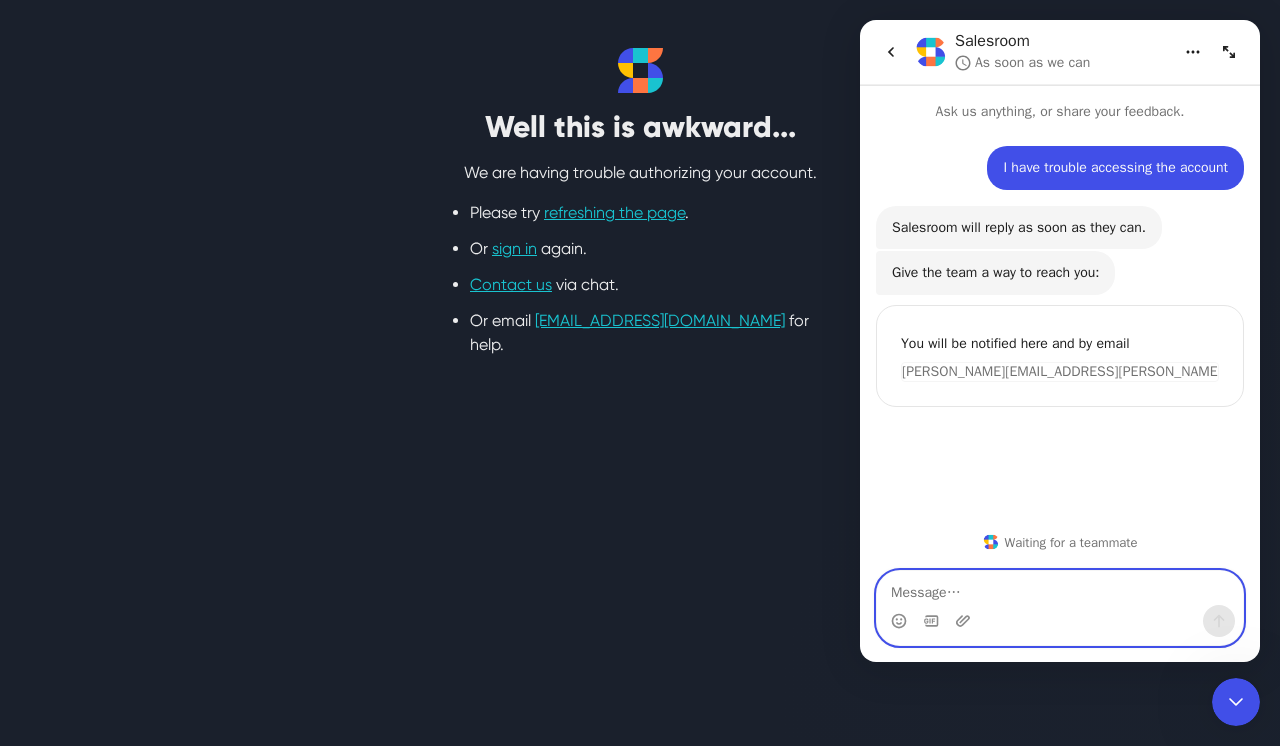click at bounding box center [1060, 588] 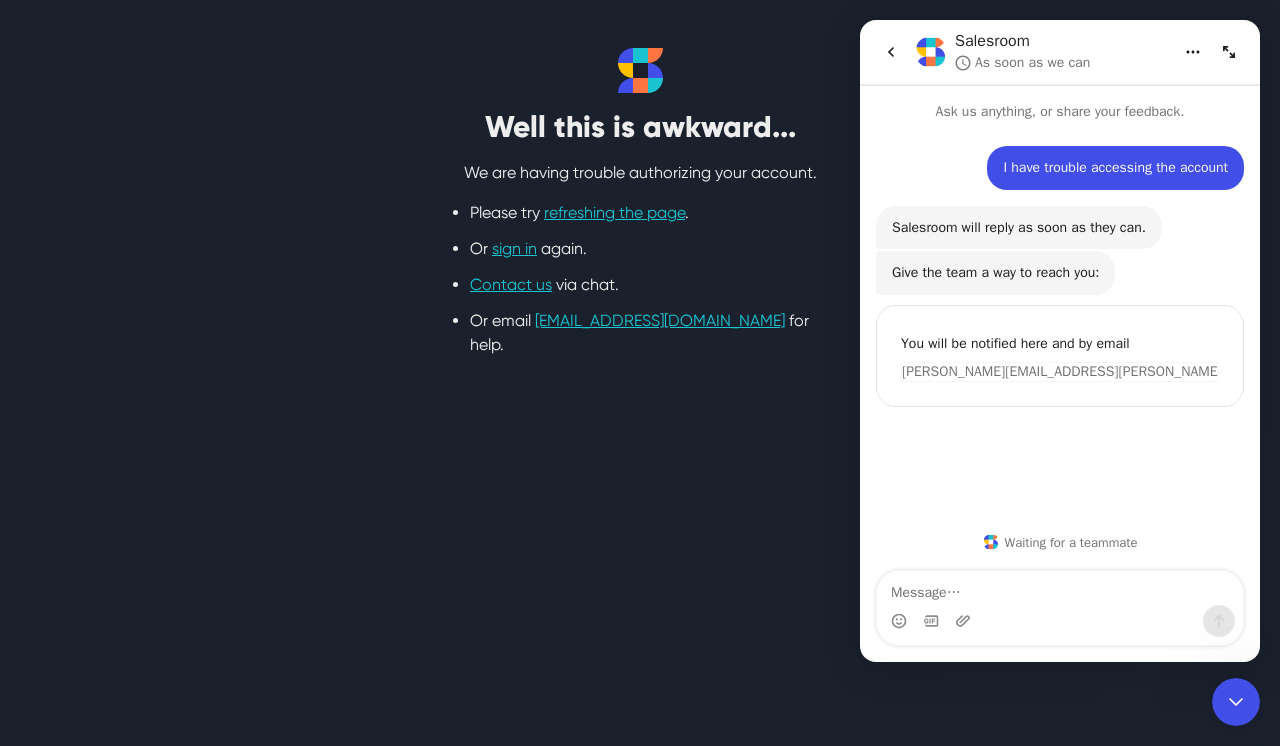 click on "Well this is awkward... We are having trouble authorizing your account. Please try   refreshing the page . Or   sign in   again. Contact us   via chat. Or email   [EMAIL_ADDRESS][DOMAIN_NAME]   for help.
About cookies on this site ❮ ❯ Categories Cookie declaration Cookies used on the site are categorized and below you can read about each category and allow or deny some or all of them. When categories than have been previously allowed are disabled, all cookies assigned to that category will be removed from your browser.
Additionally you can see a list of cookies assigned to each category and detailed information in the cookie declaration. Learn more Allow all cookies Deny all  Necessary cookies Some cookies are required to provide core functionality. The website won't function properly without these cookies and they are enabled by default and cannot be disabled. CookieHub CookieHub is a Consent Management Platform (CMP) which allows users to control storage and processing of personal information. Privacy Policy " at bounding box center (640, 202) 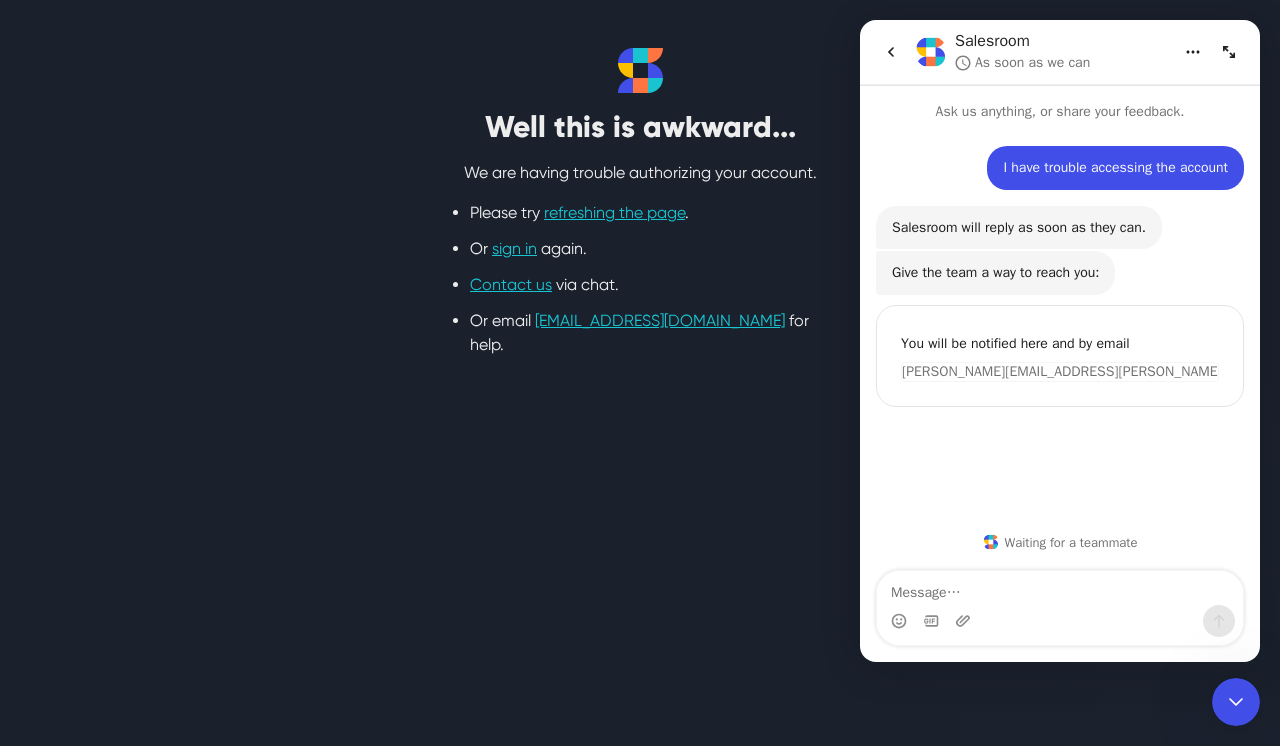scroll, scrollTop: 0, scrollLeft: 0, axis: both 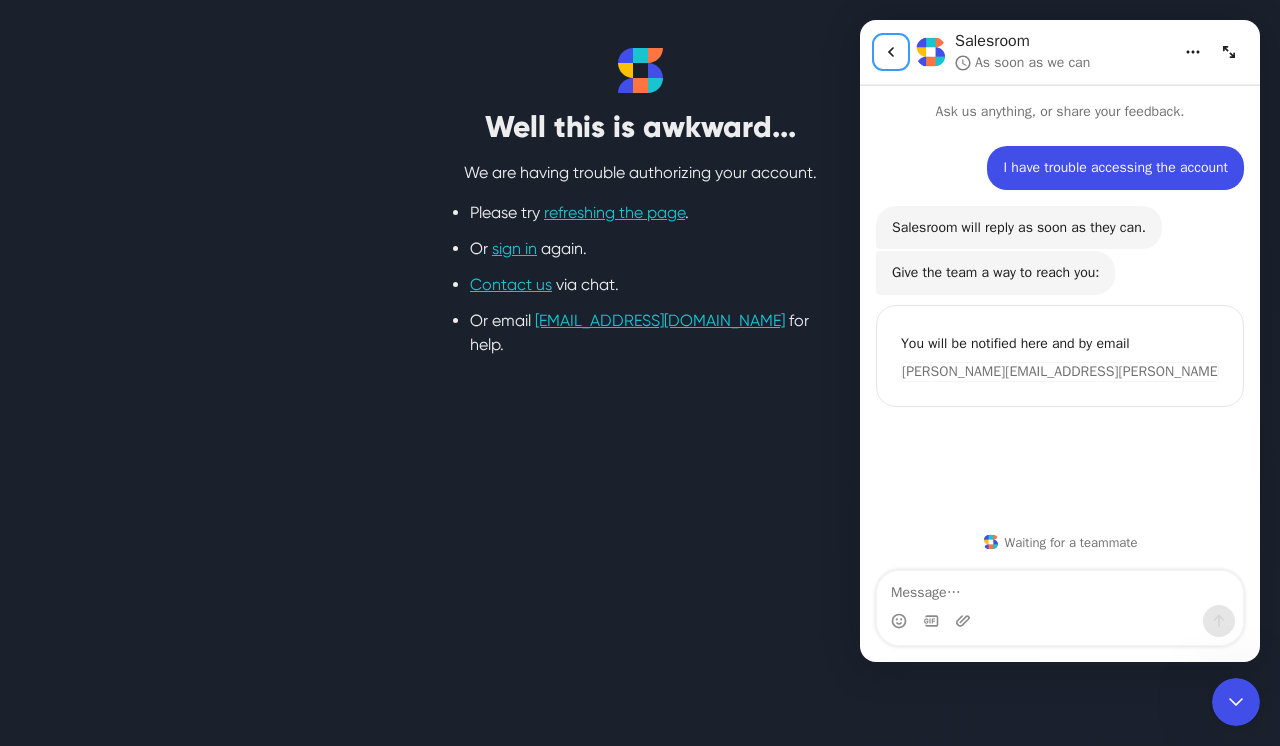 type 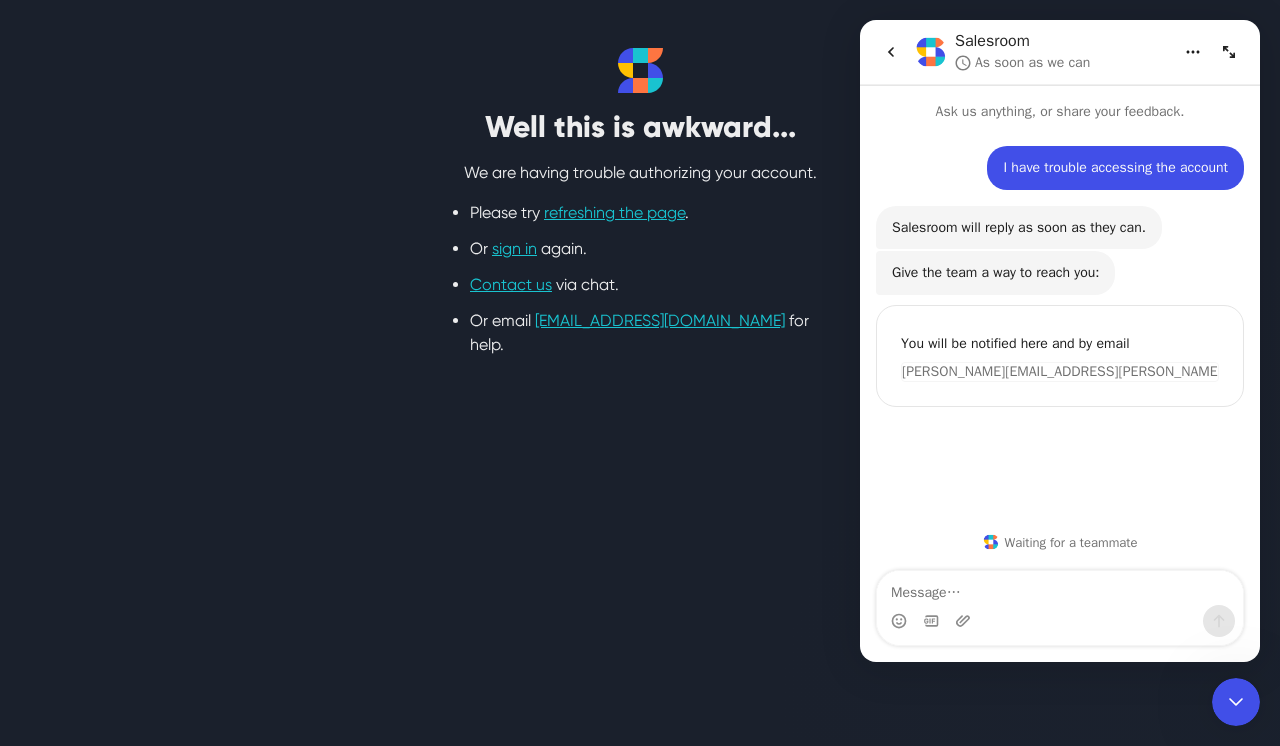 click on "Well this is awkward... We are having trouble authorizing your account. Please try   refreshing the page . Or   sign in   again. Contact us   via chat. Or email   [EMAIL_ADDRESS][DOMAIN_NAME]   for help." at bounding box center (640, 202) 